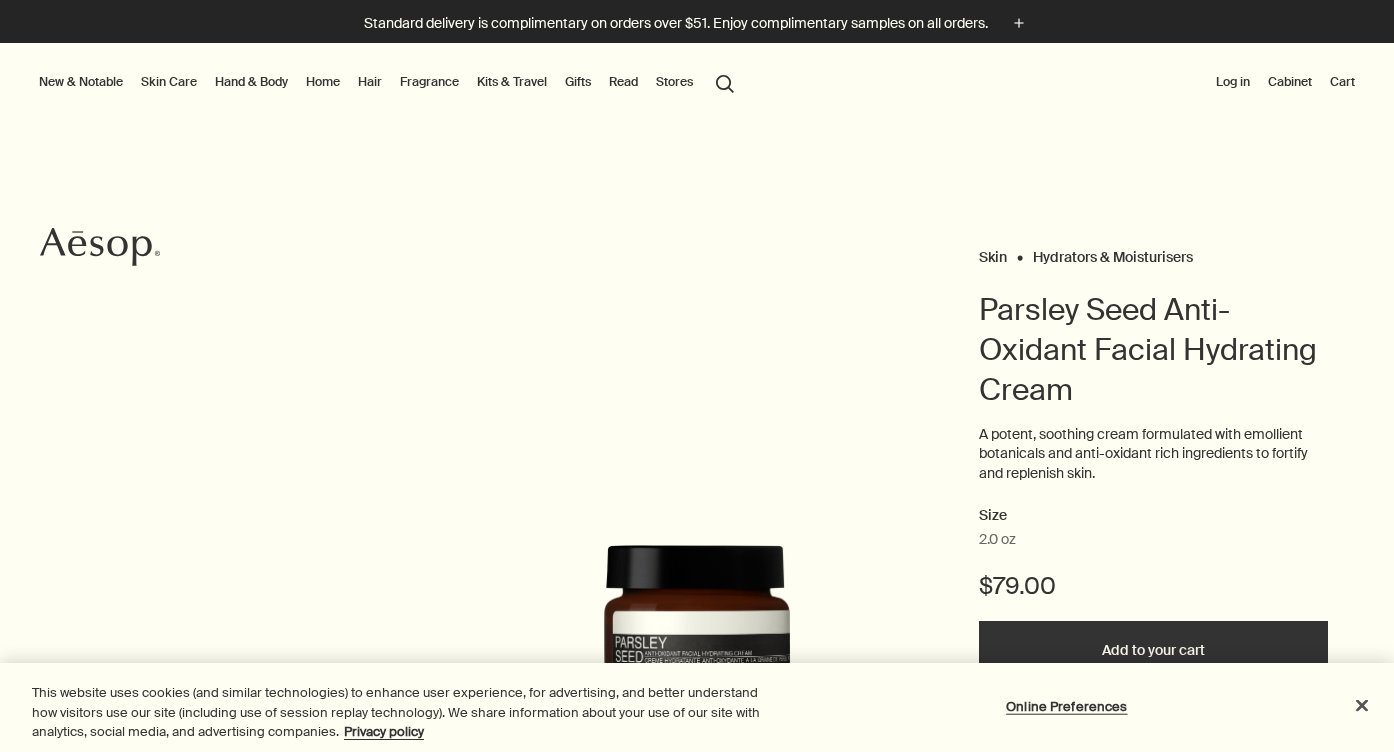 scroll, scrollTop: 0, scrollLeft: 0, axis: both 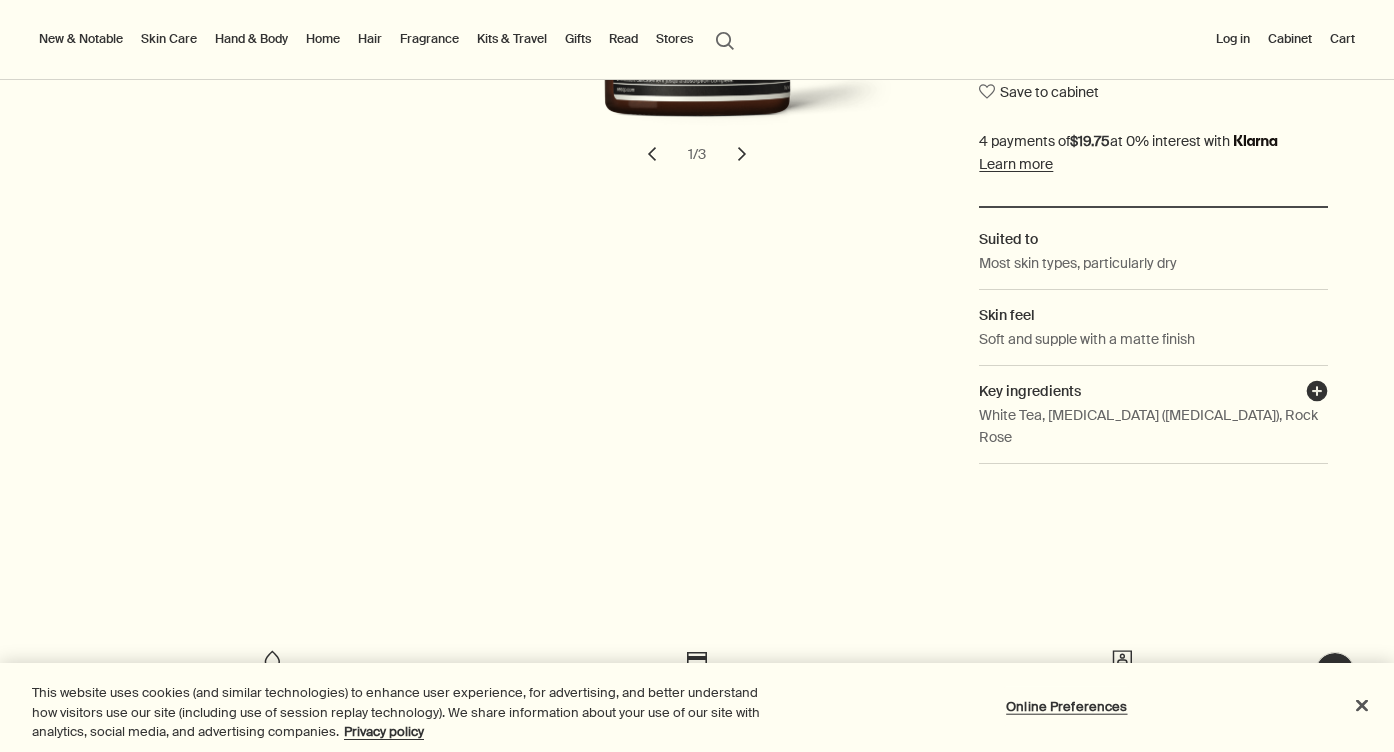 click on "plusAndCloseWithCircle" at bounding box center (1317, 394) 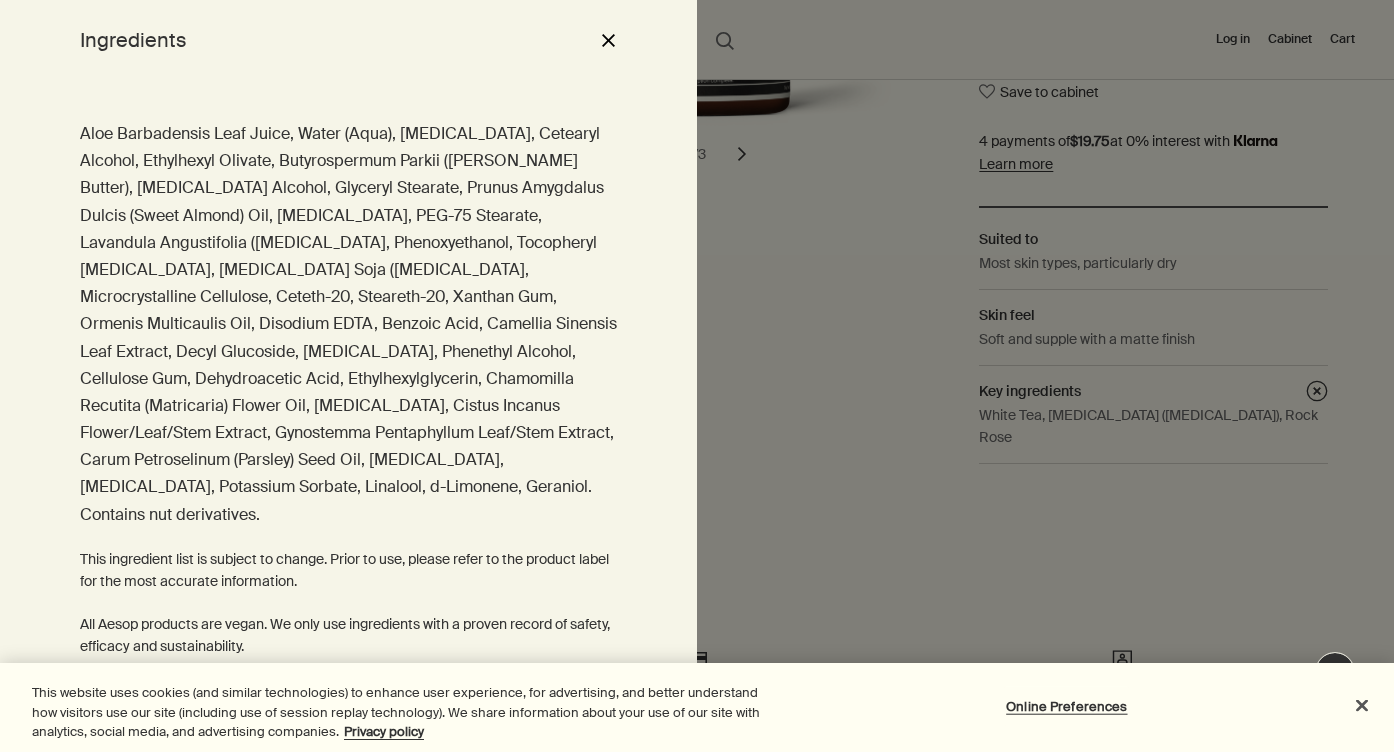 click on "close" at bounding box center (608, 40) 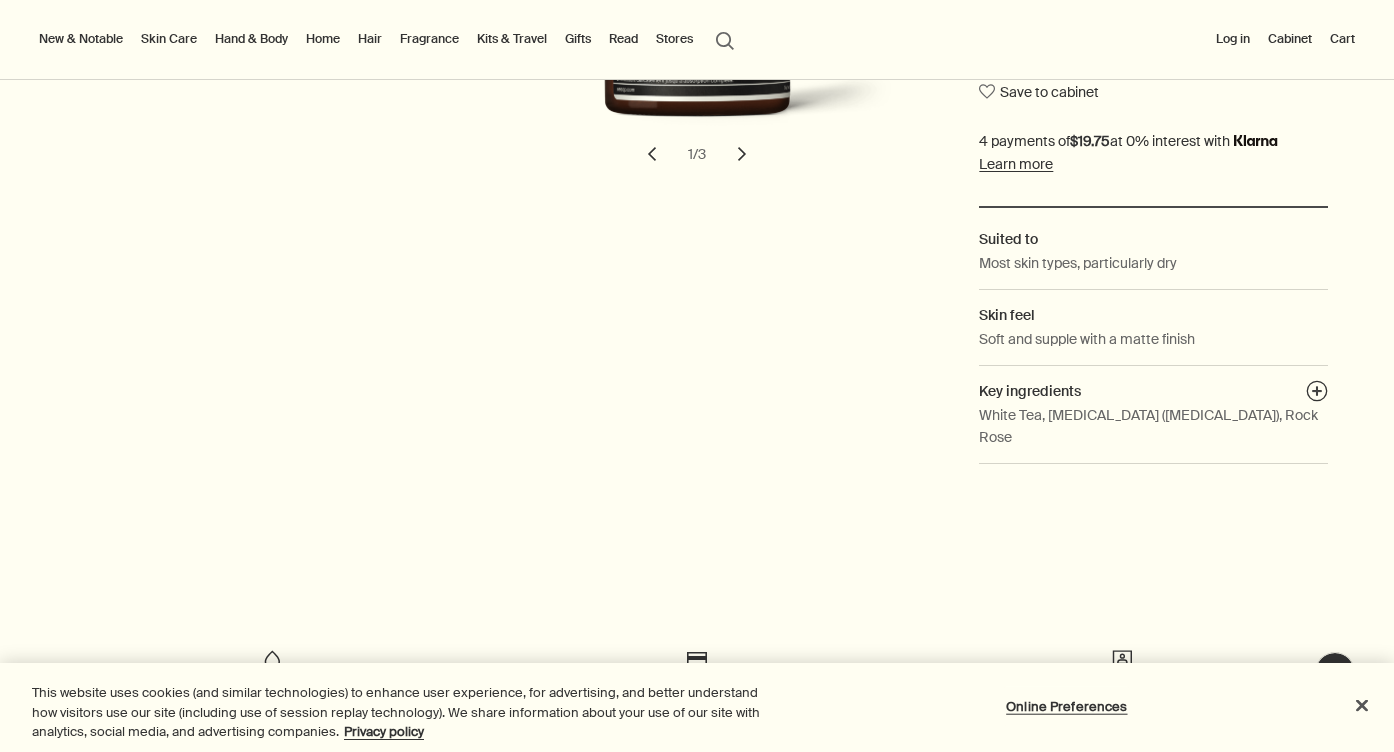 click on "chevron" at bounding box center [742, 154] 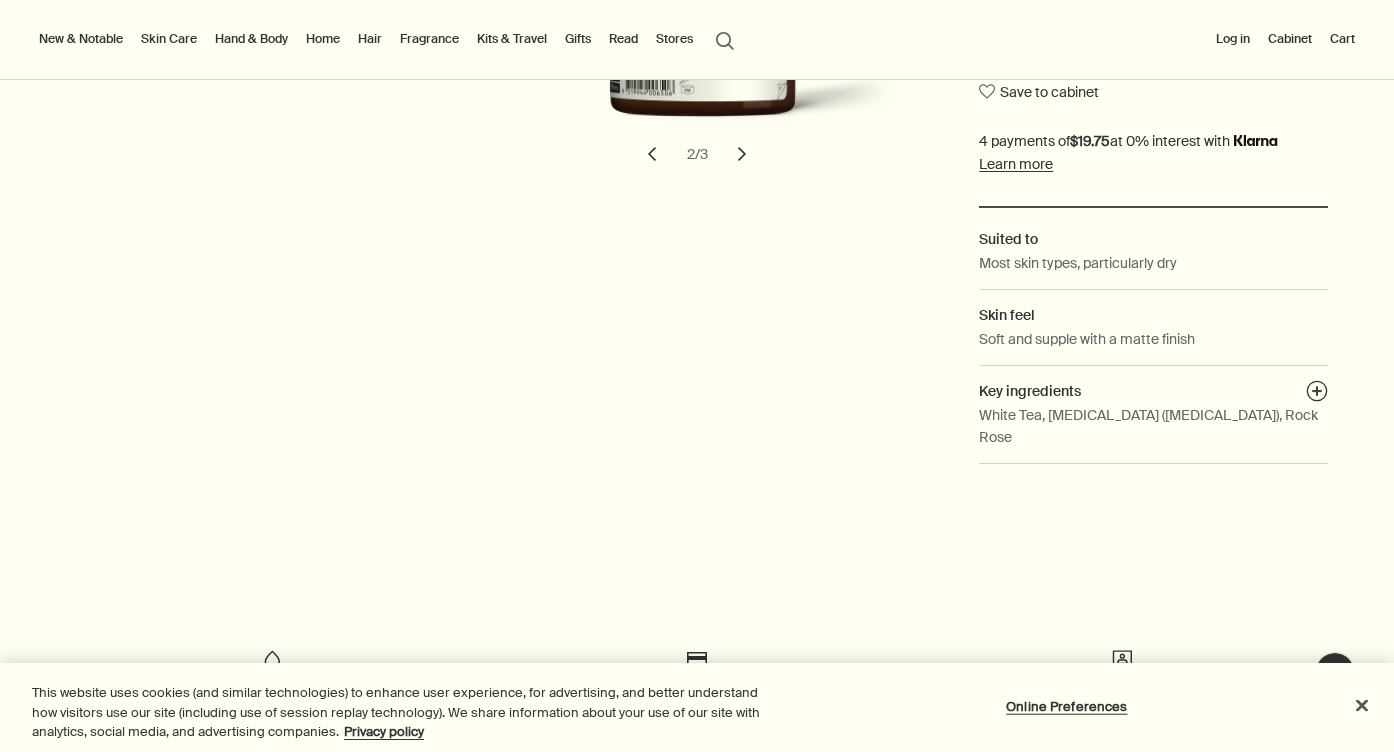 click on "chevron" at bounding box center [742, 154] 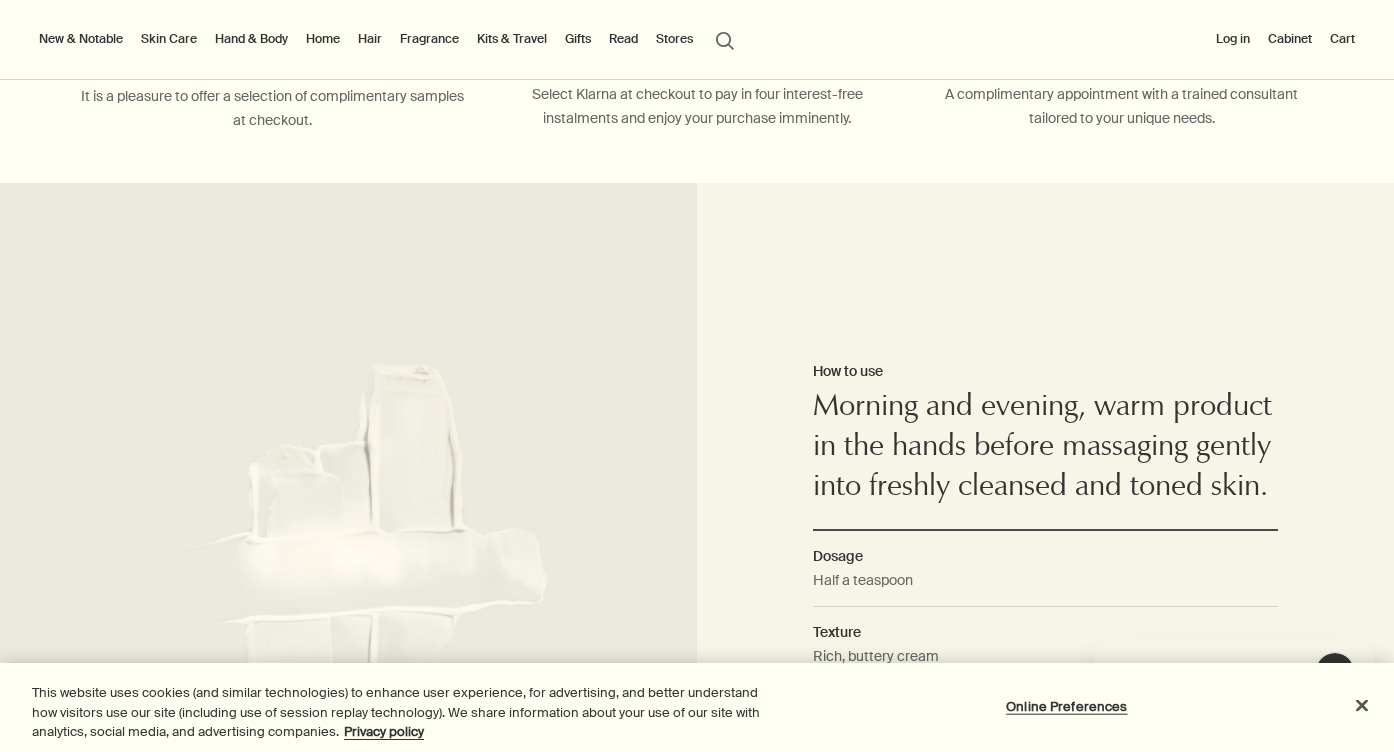 scroll, scrollTop: 0, scrollLeft: 0, axis: both 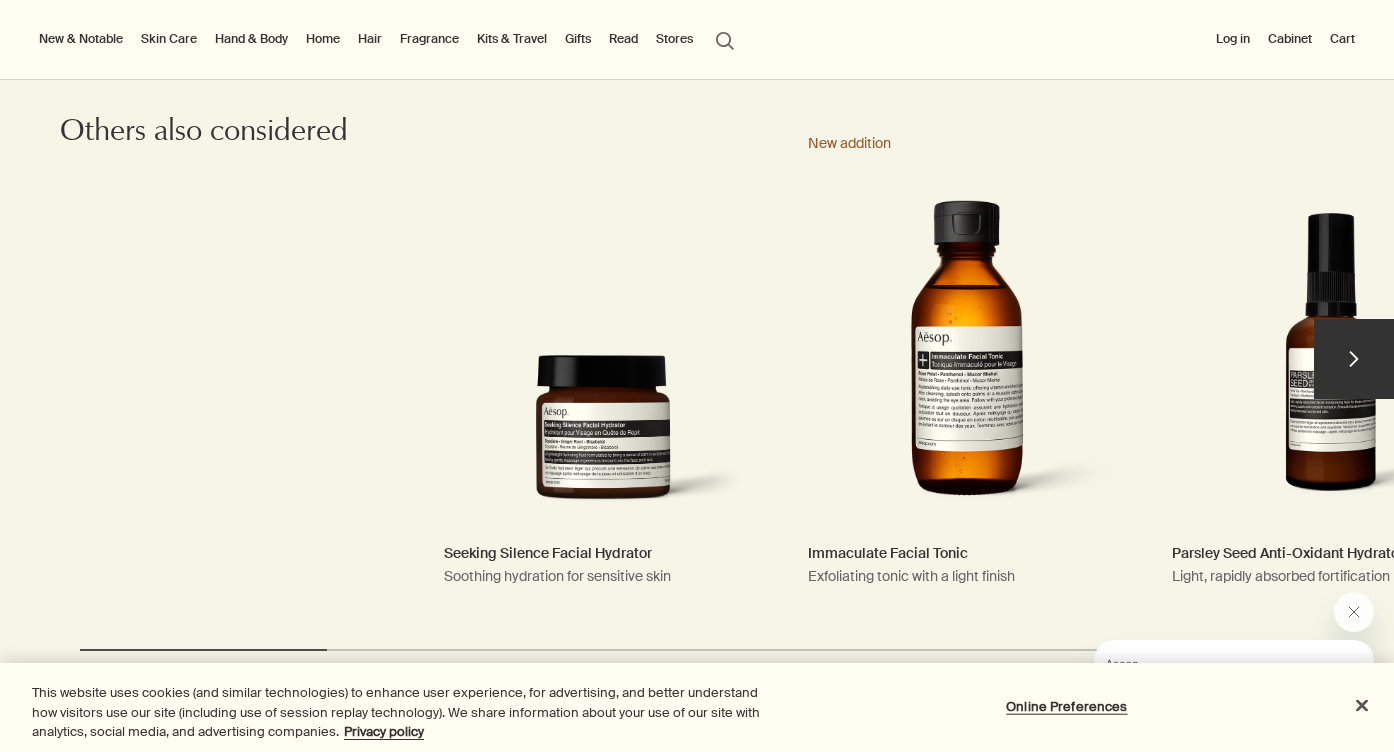 click on "chevron" at bounding box center (1354, 359) 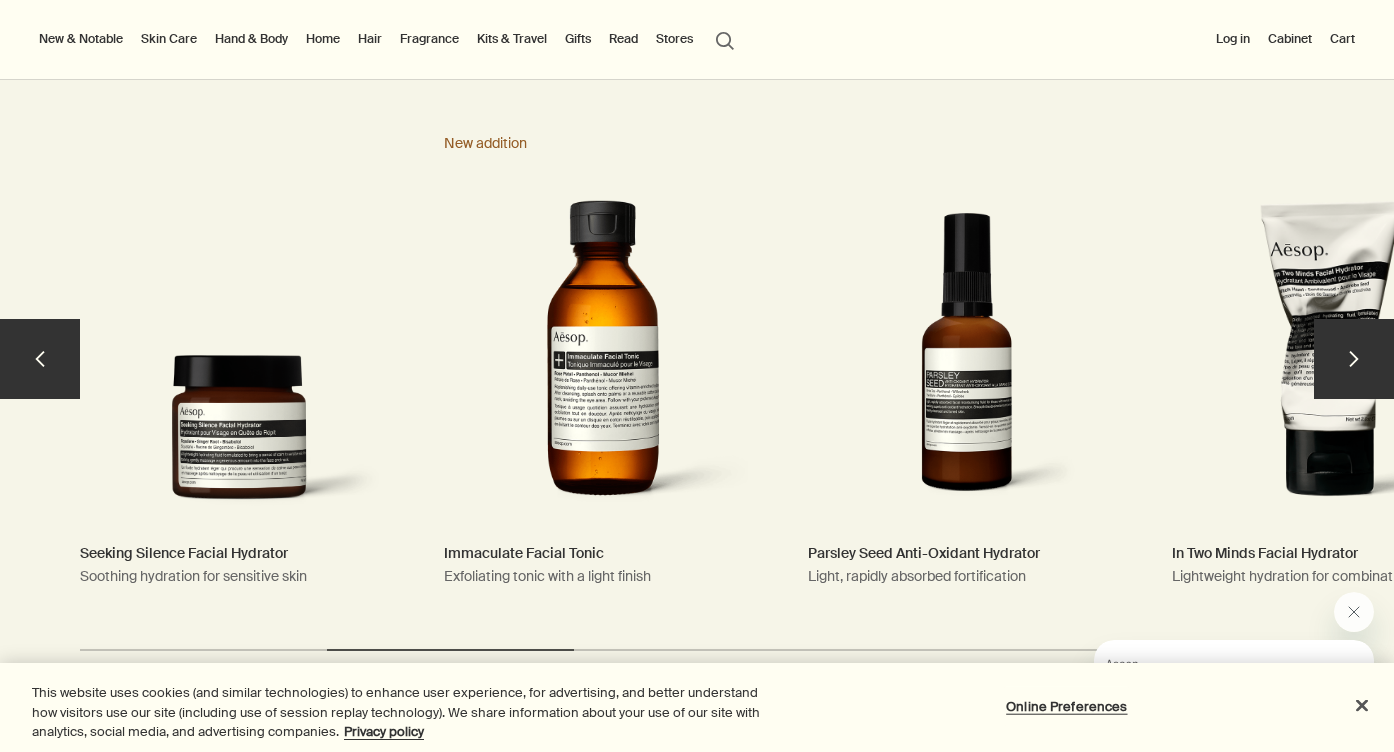 click on "chevron" at bounding box center [1354, 359] 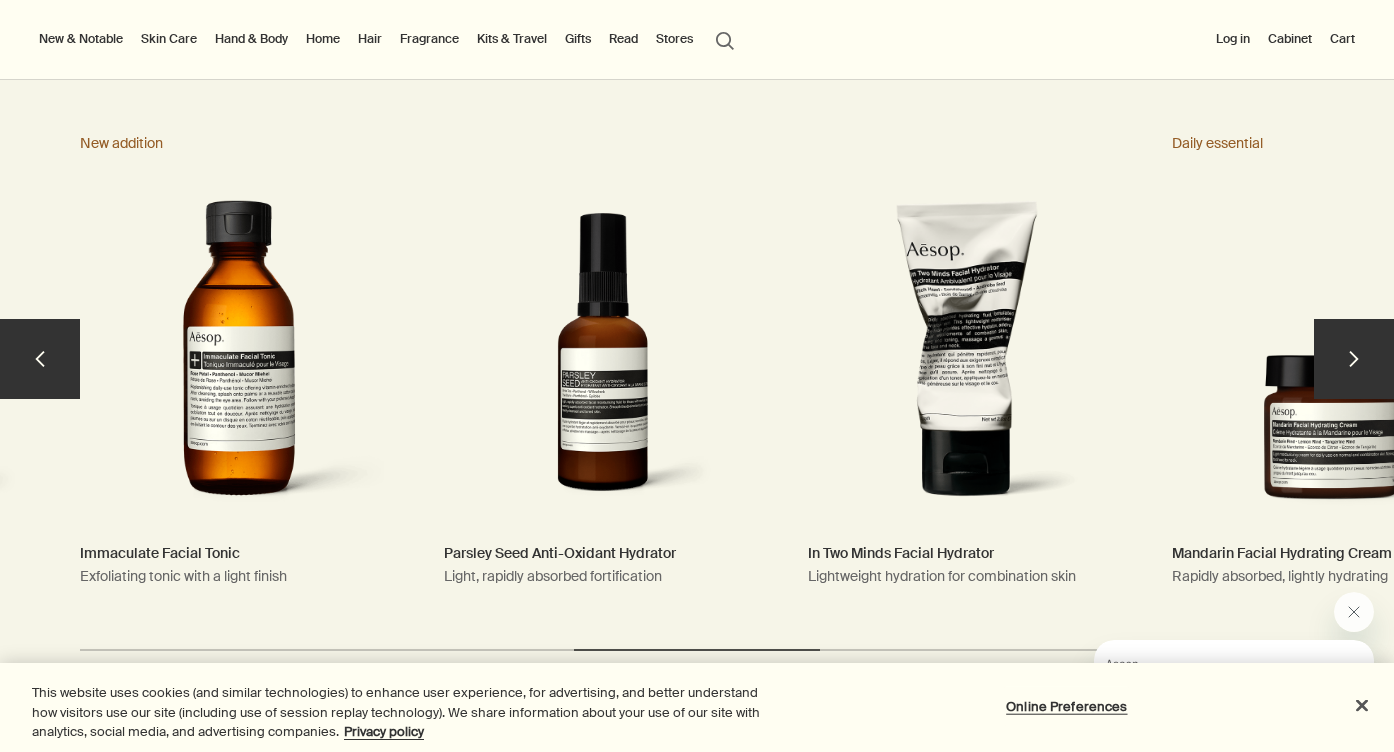 click on "chevron" at bounding box center [1354, 359] 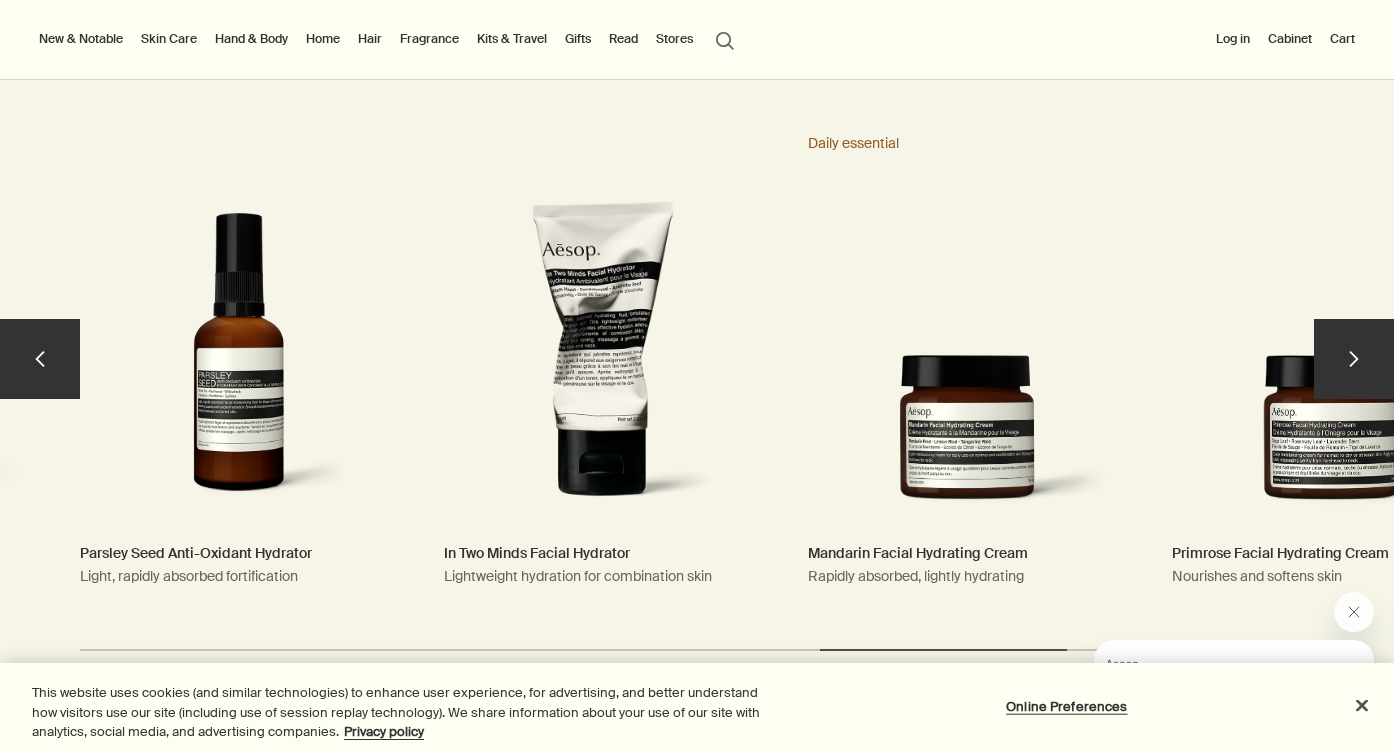 click on "chevron" at bounding box center (1354, 359) 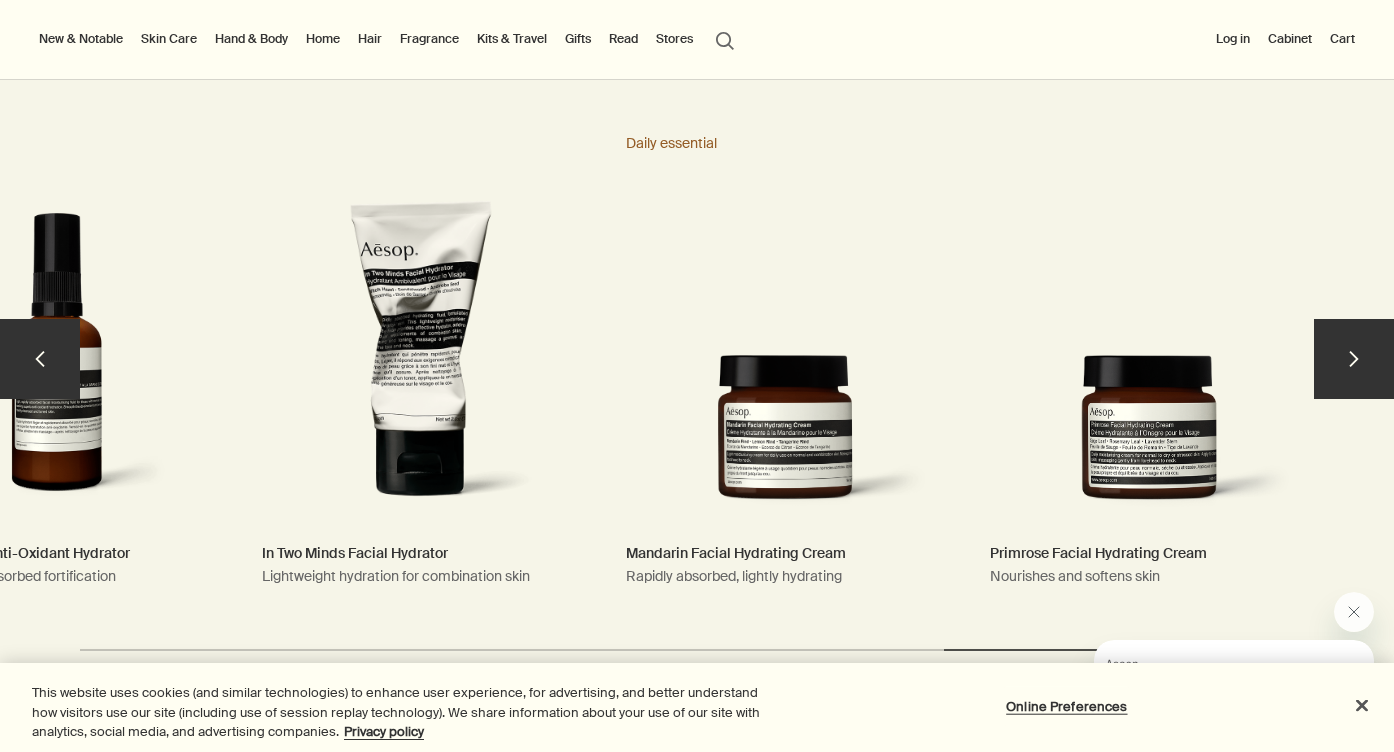 click on "chevron" at bounding box center (1354, 359) 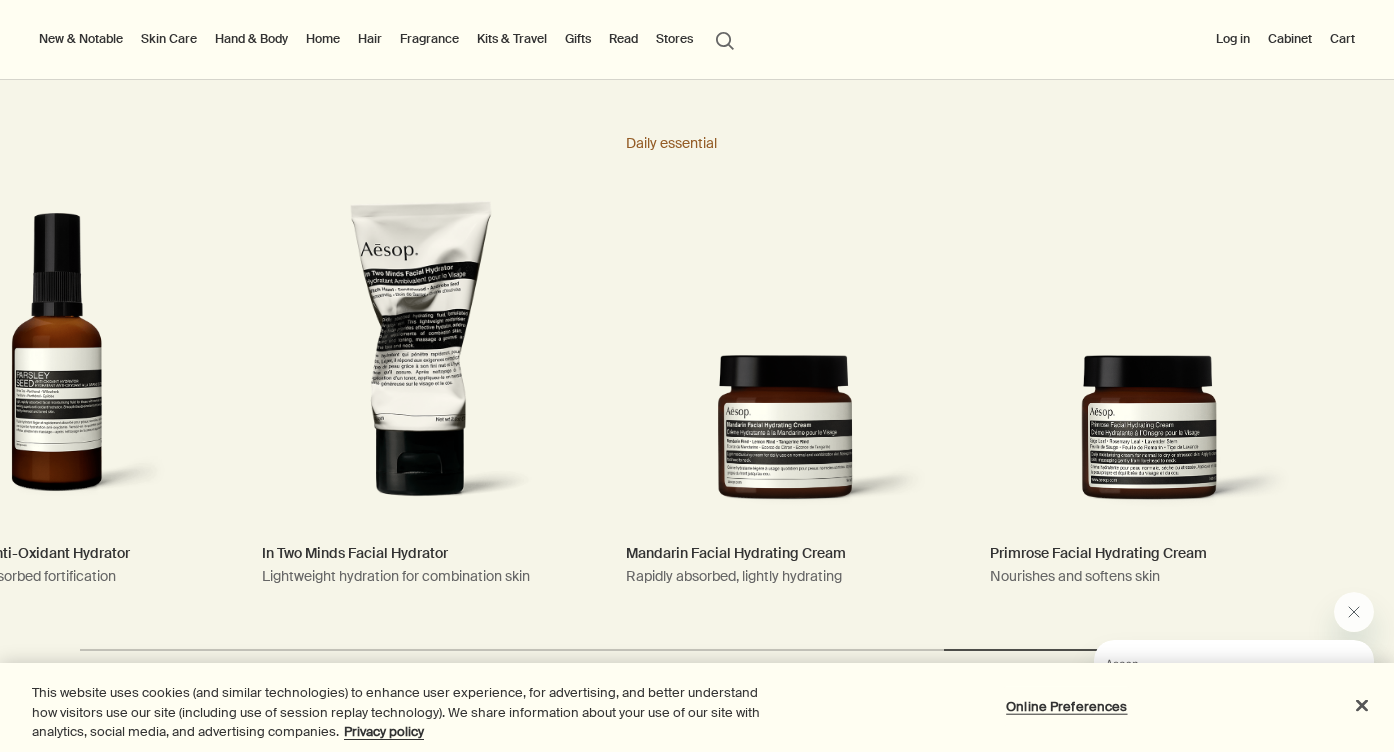 click at bounding box center [1210, 662] 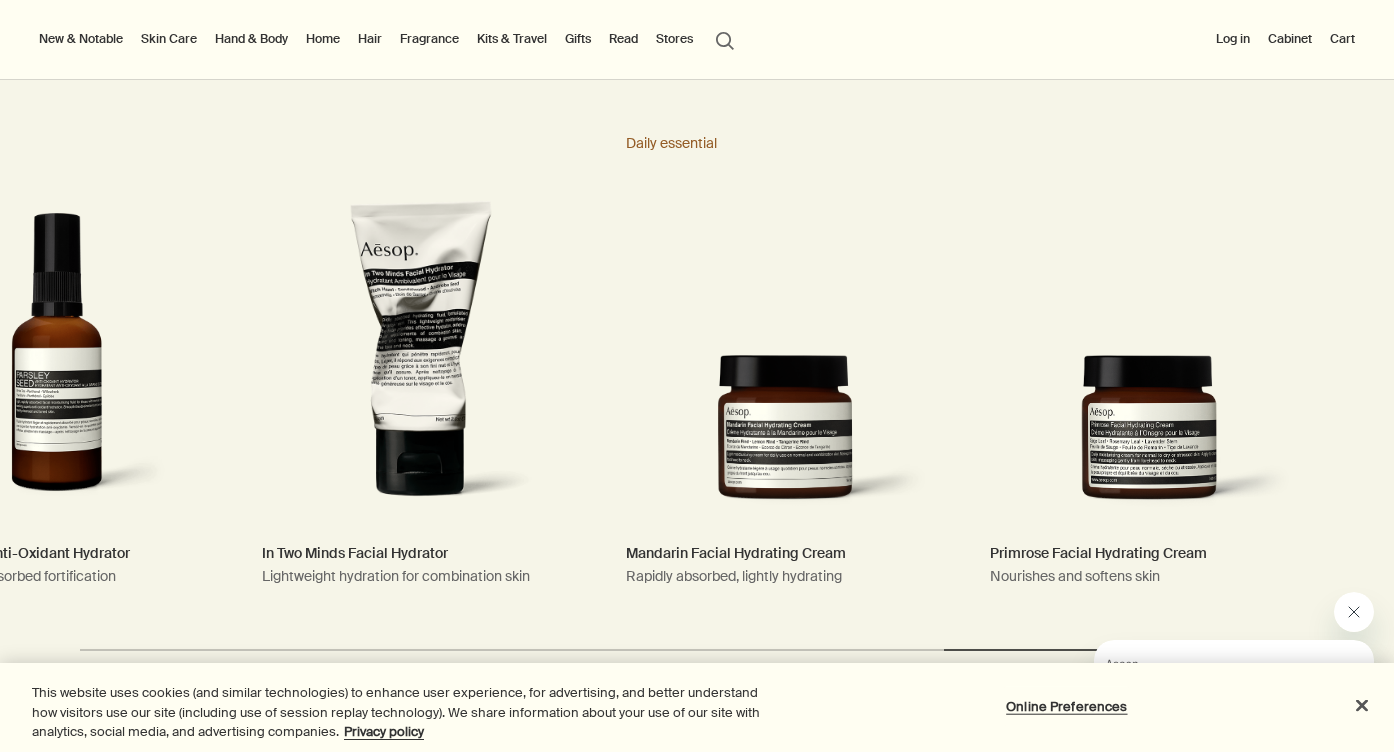 click 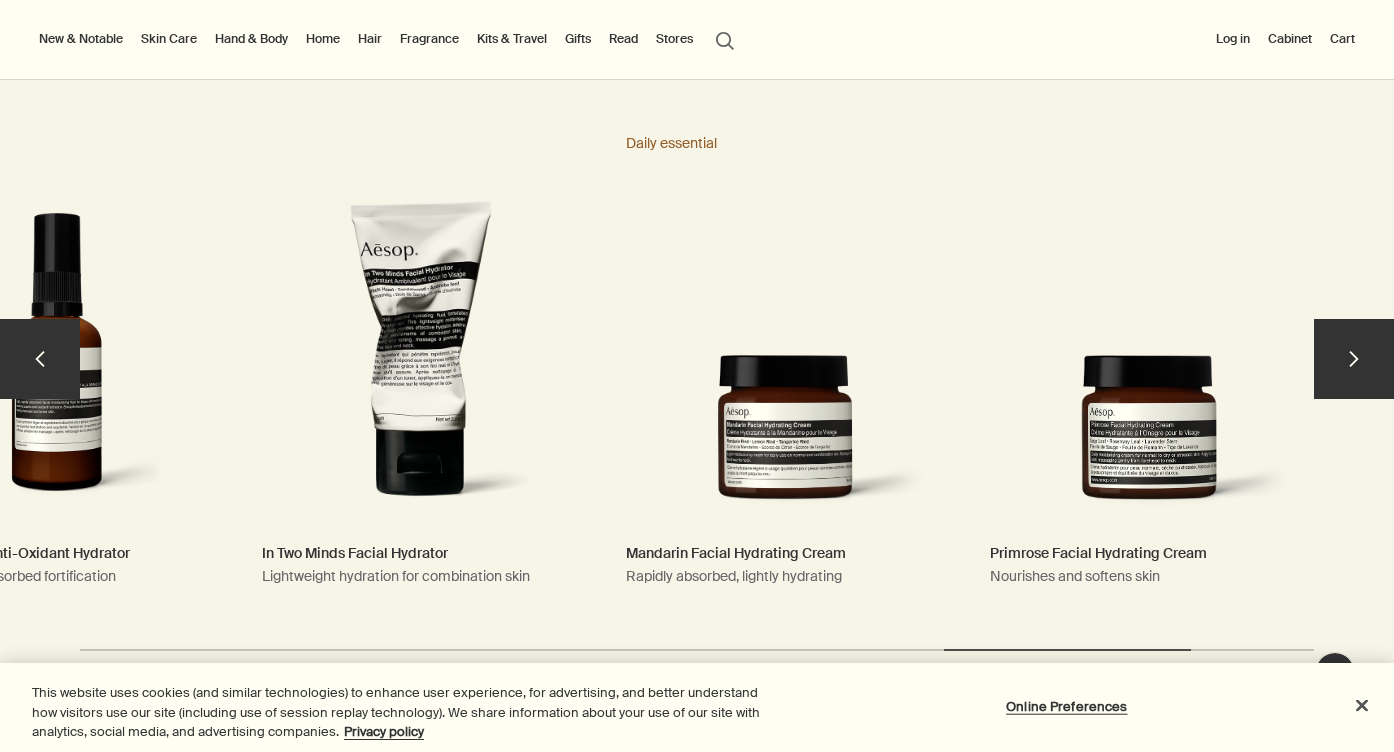 click on "chevron" at bounding box center [1354, 359] 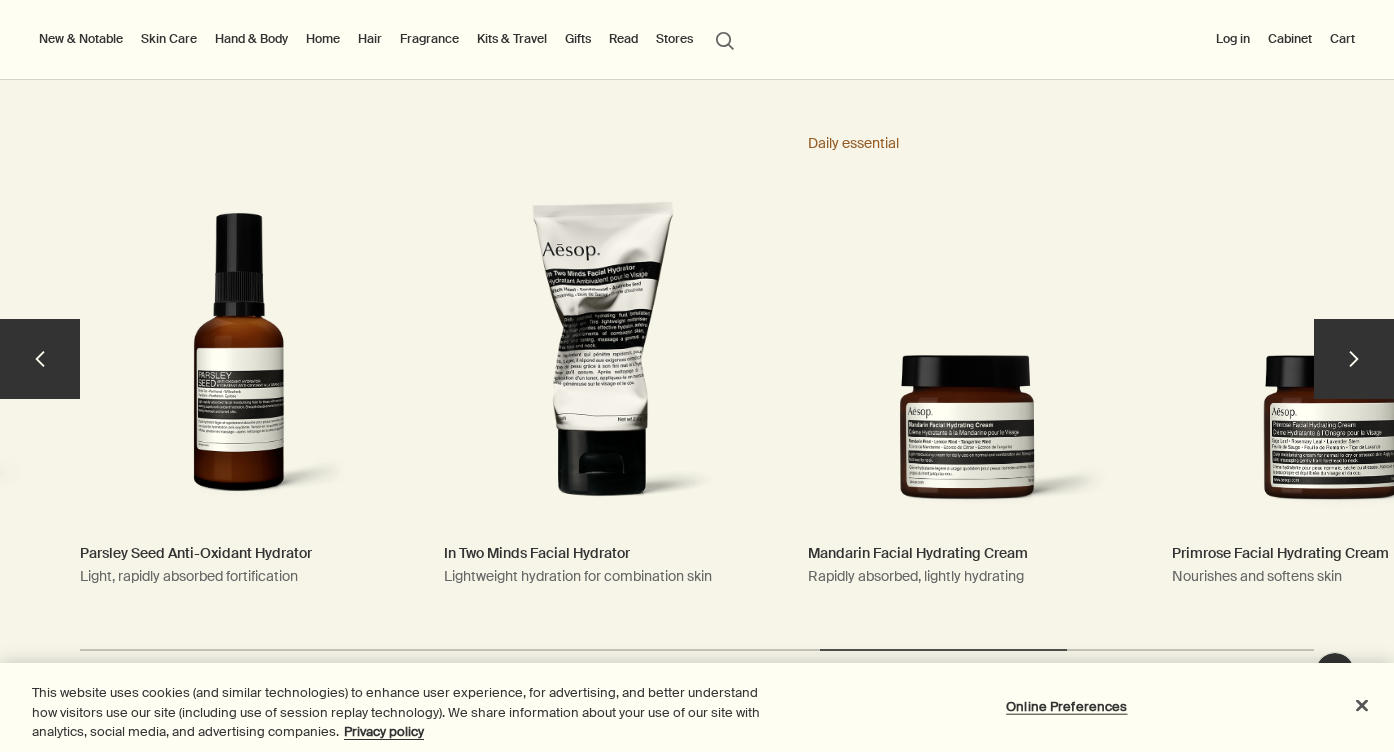 click on "chevron" at bounding box center (40, 359) 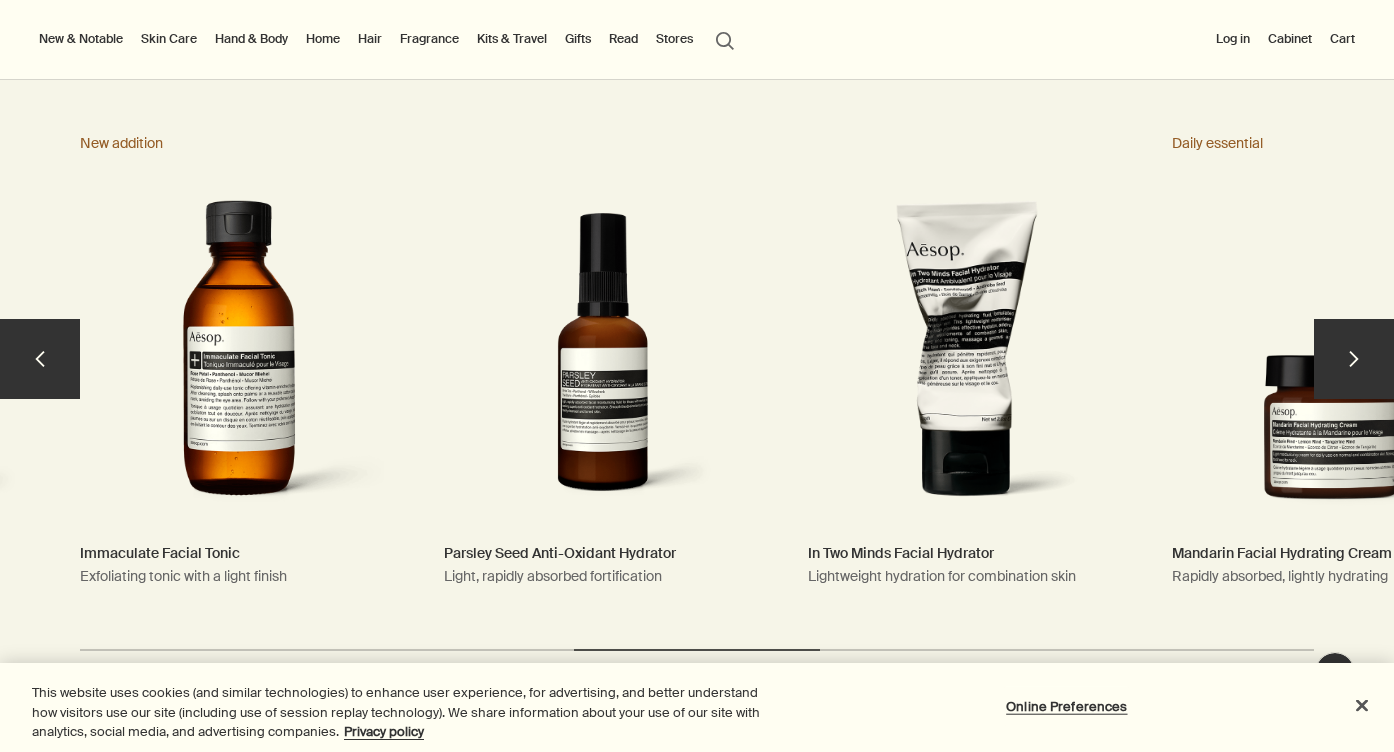 click on "chevron" at bounding box center (40, 359) 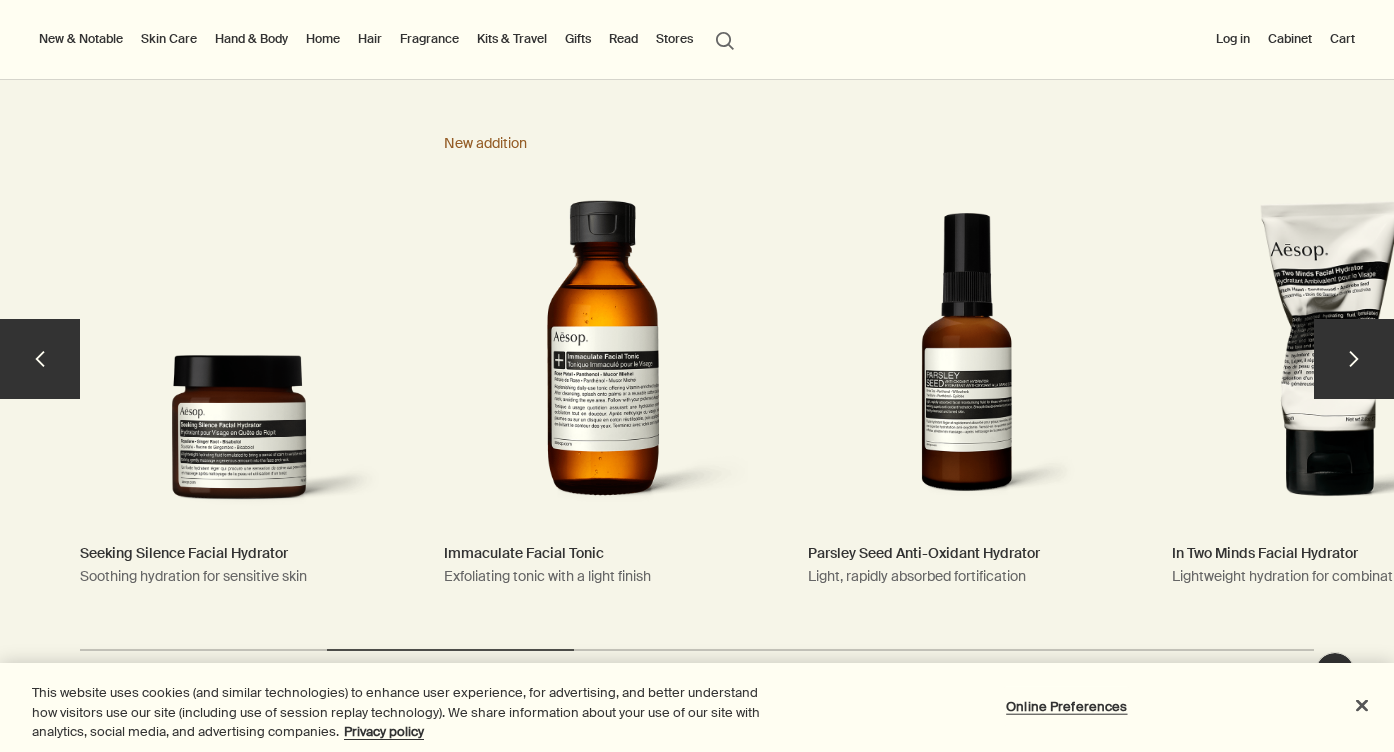 click on "chevron" at bounding box center [40, 359] 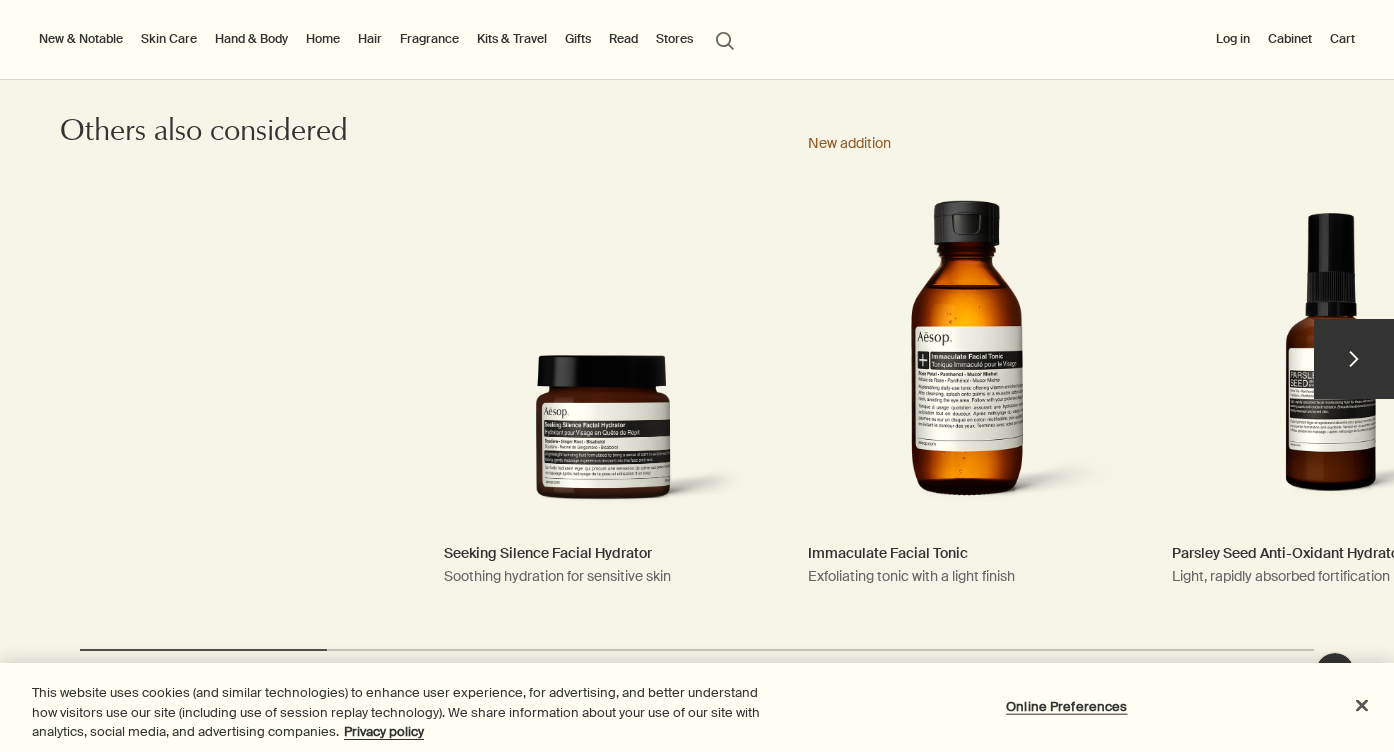 click on "Seeking Silence Facial Hydrator Soothing hydration for sensitive skin" at bounding box center [603, 369] 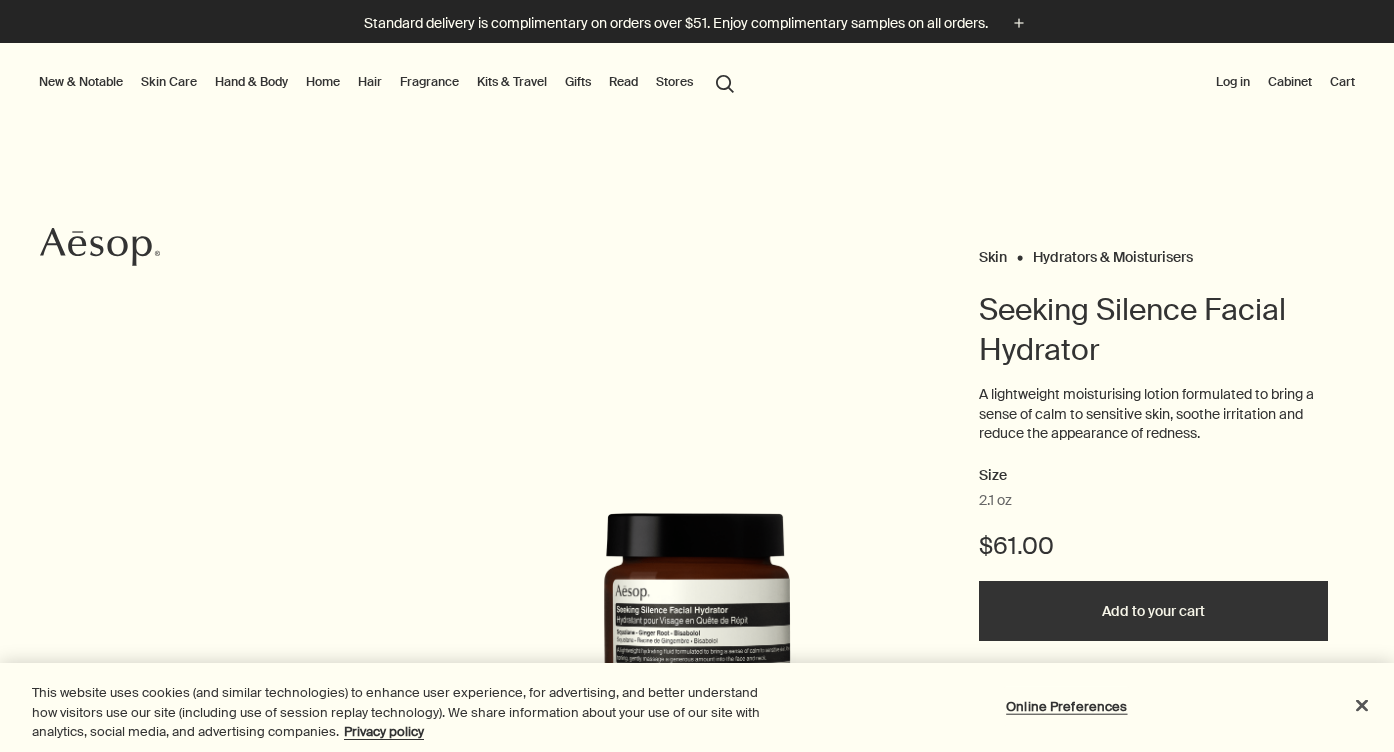 scroll, scrollTop: 0, scrollLeft: 0, axis: both 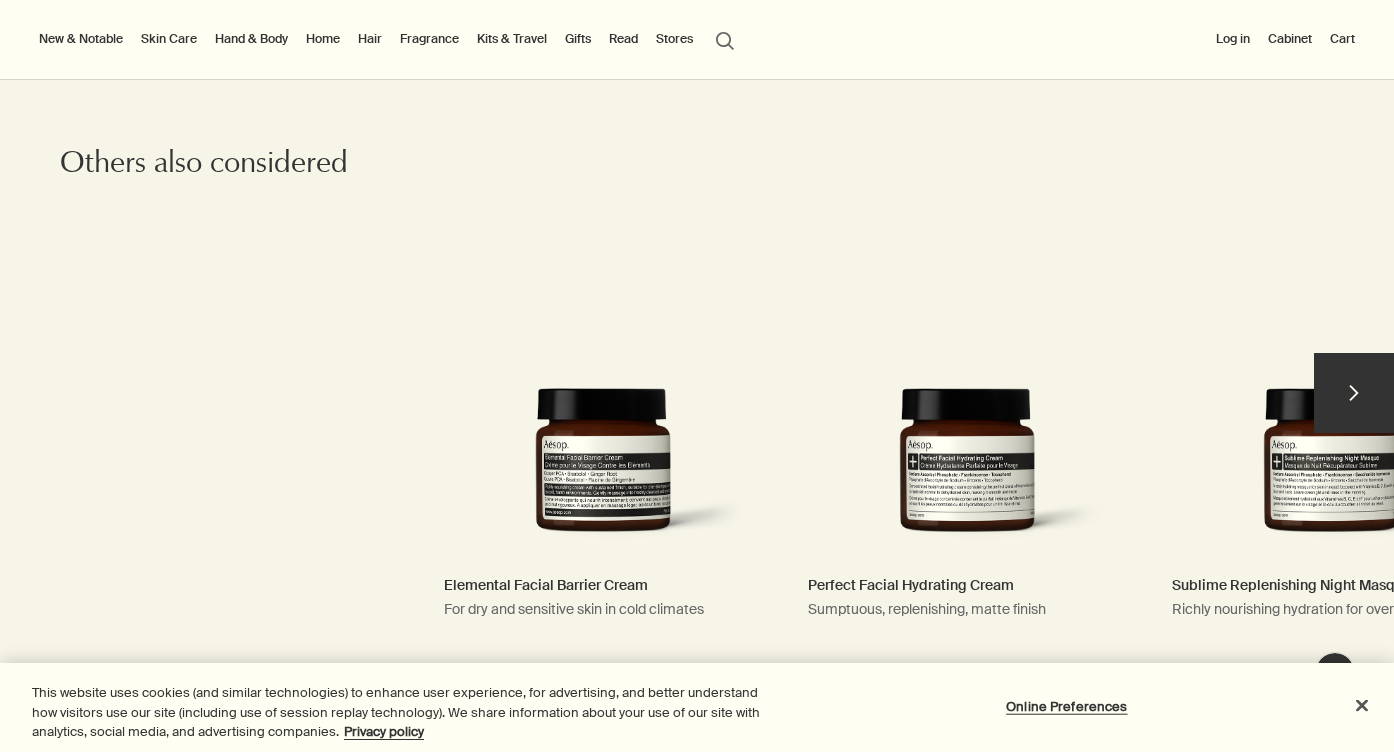 click on "Perfect Facial Hydrating Cream Sumptuous, replenishing, matte finish" at bounding box center [967, 402] 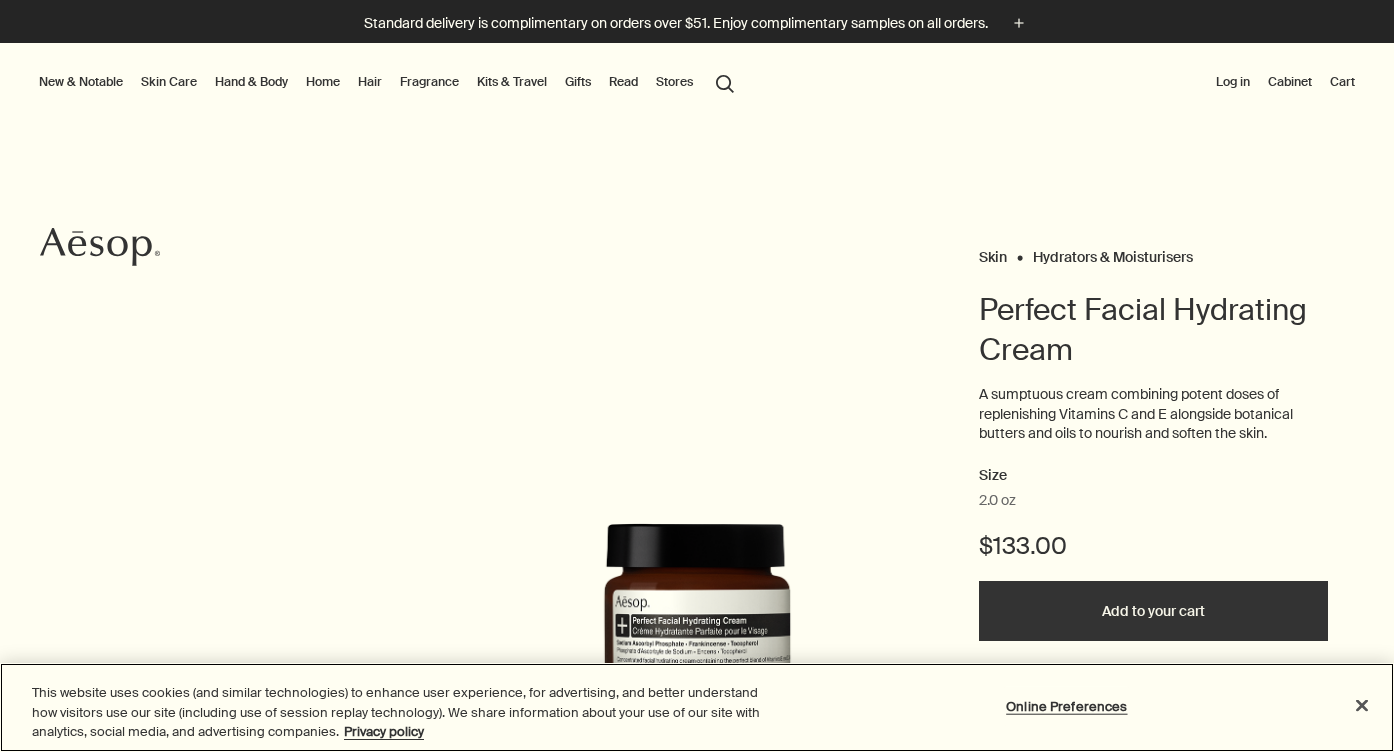 scroll, scrollTop: 0, scrollLeft: 0, axis: both 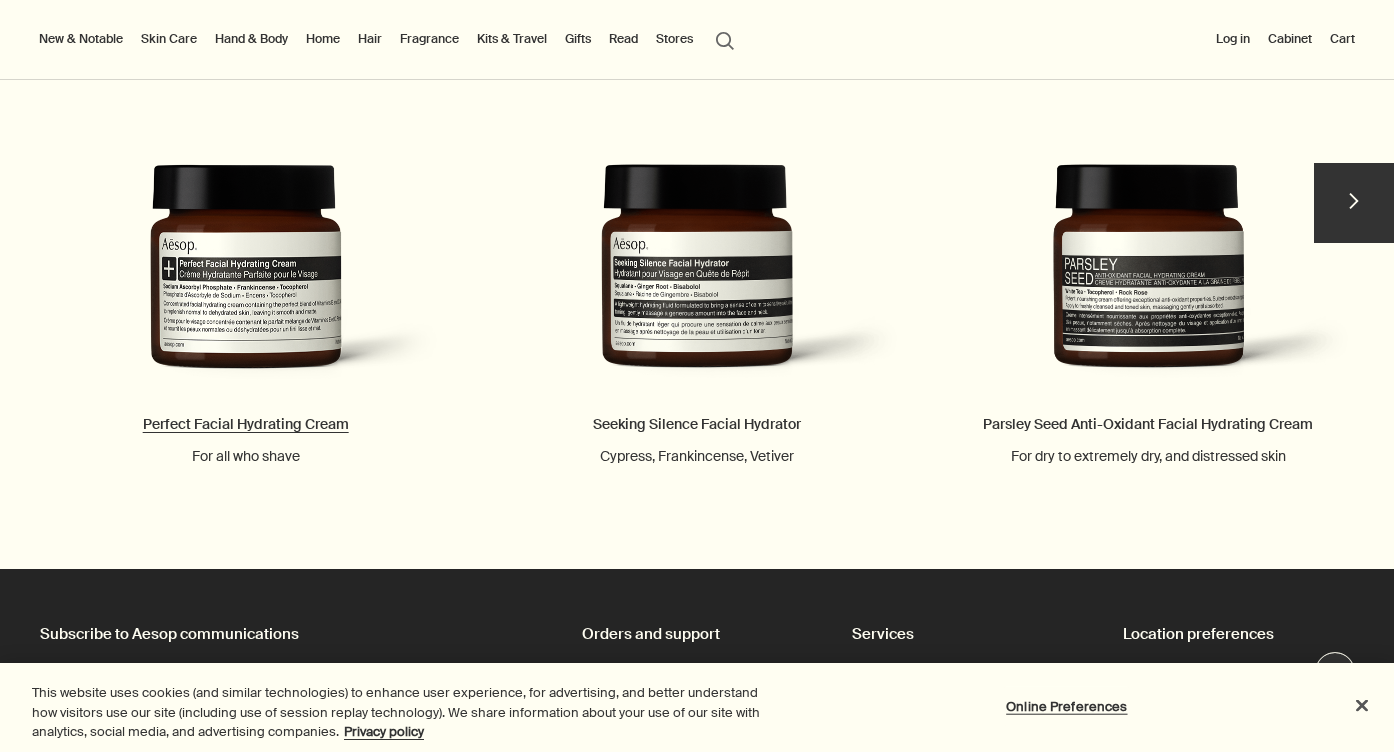 click on "Perfect Facial Hydrating Cream
For all who shave" at bounding box center [245, 234] 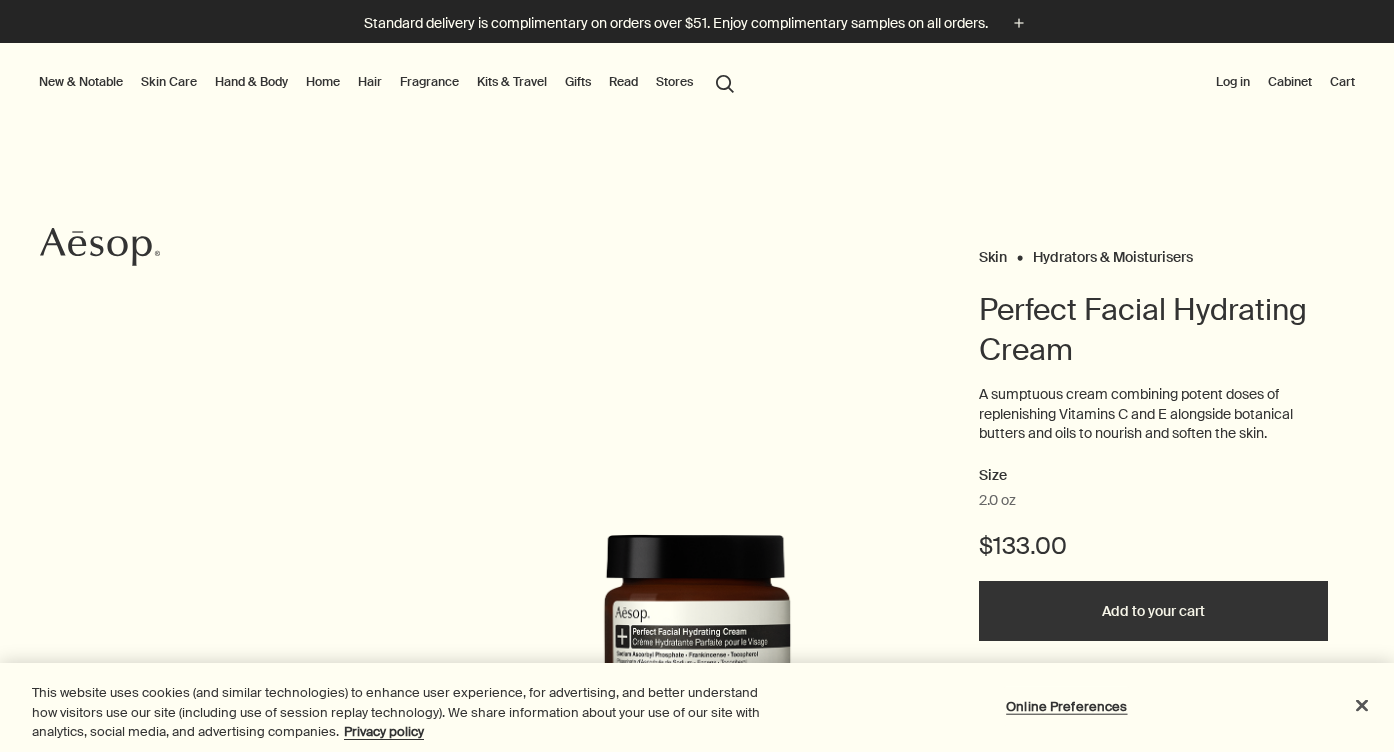 scroll, scrollTop: 0, scrollLeft: 0, axis: both 